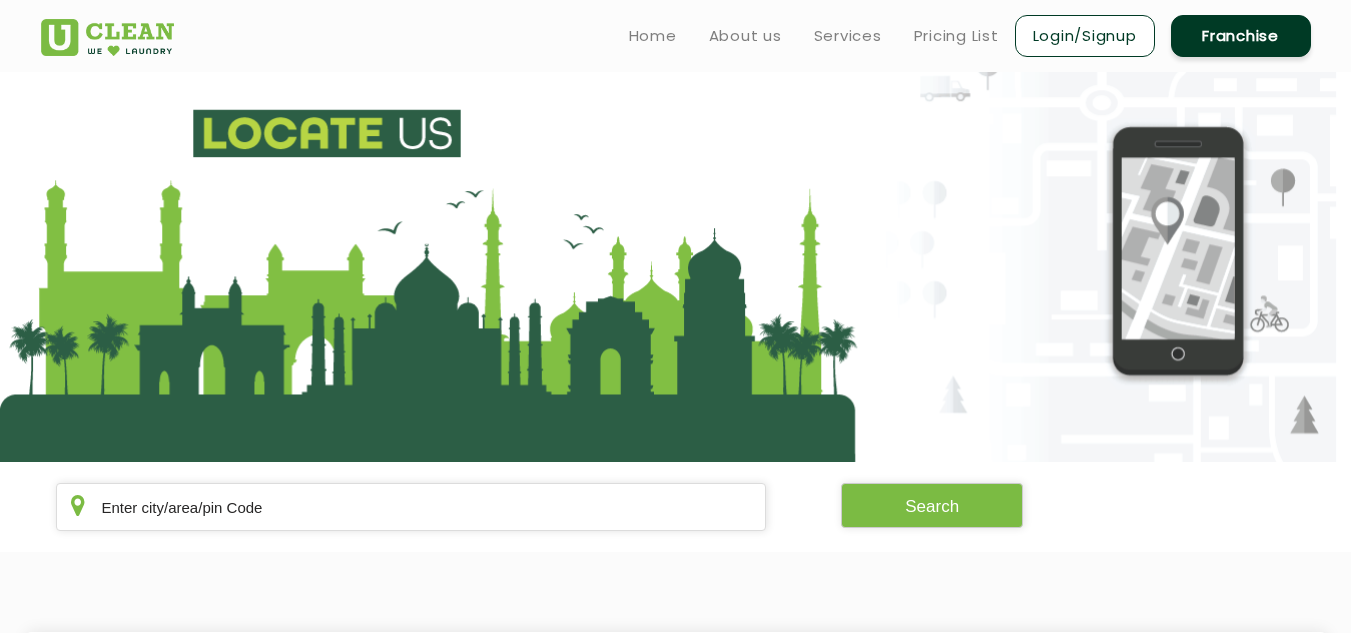 scroll, scrollTop: 0, scrollLeft: 0, axis: both 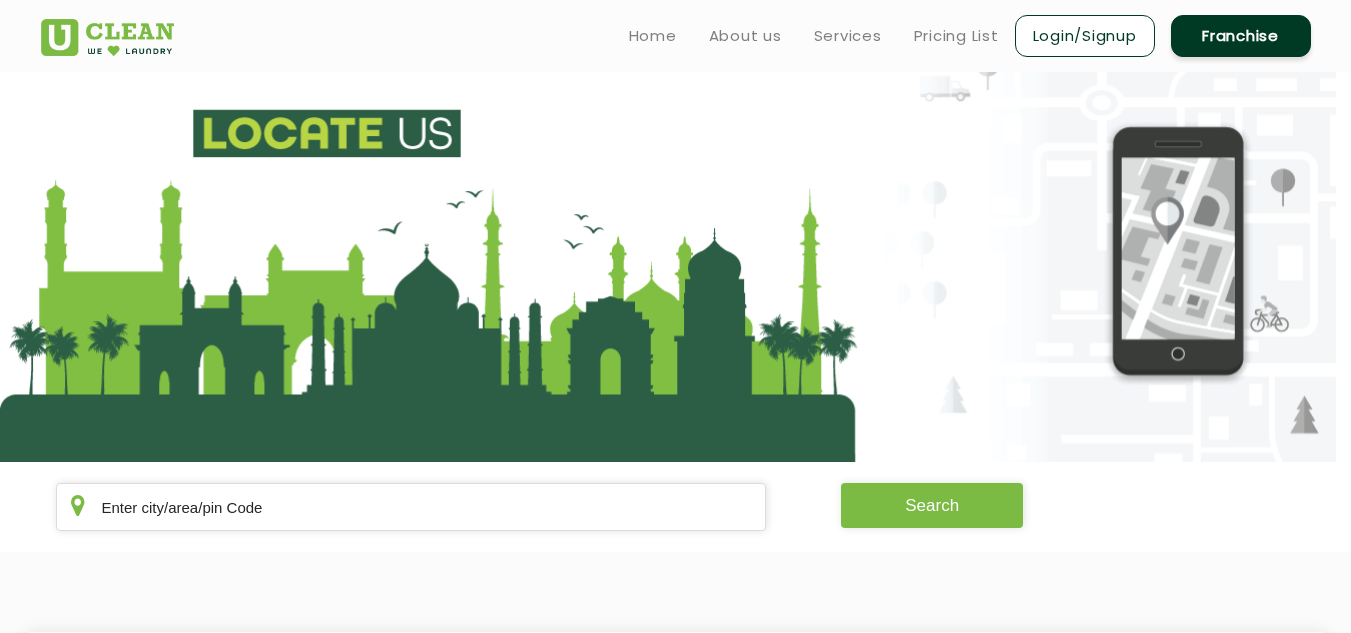 click on "Search" 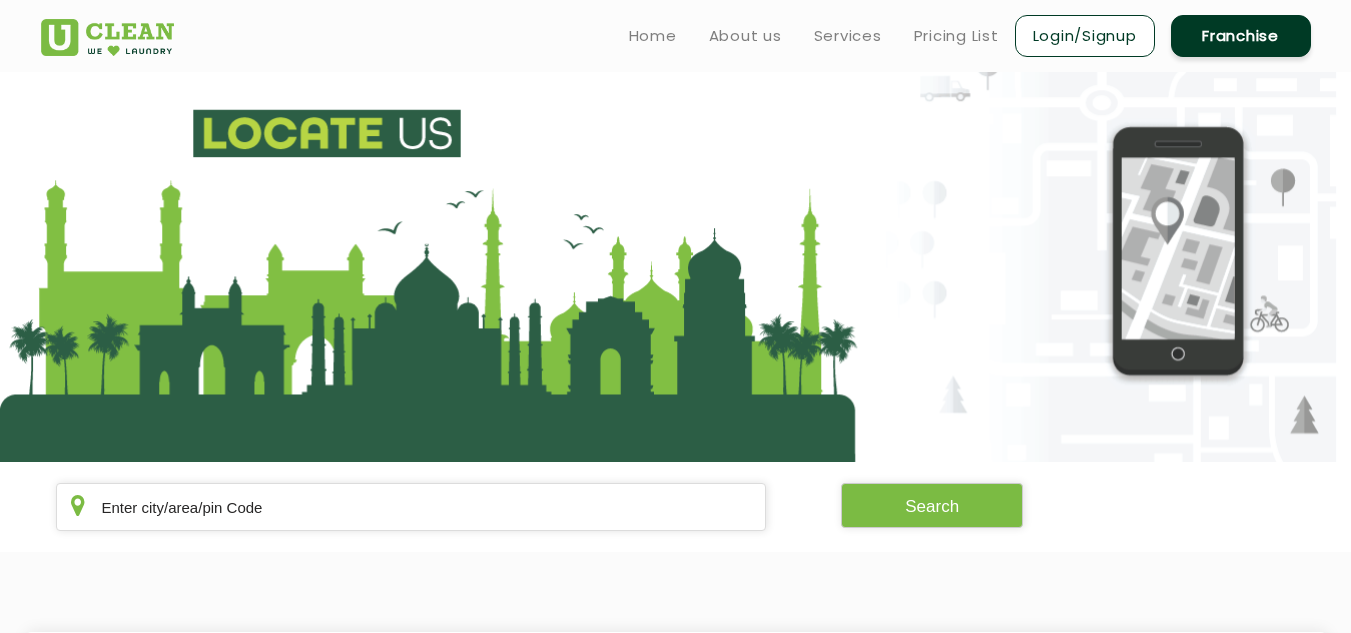drag, startPoint x: 350, startPoint y: 546, endPoint x: 362, endPoint y: 531, distance: 19.209373 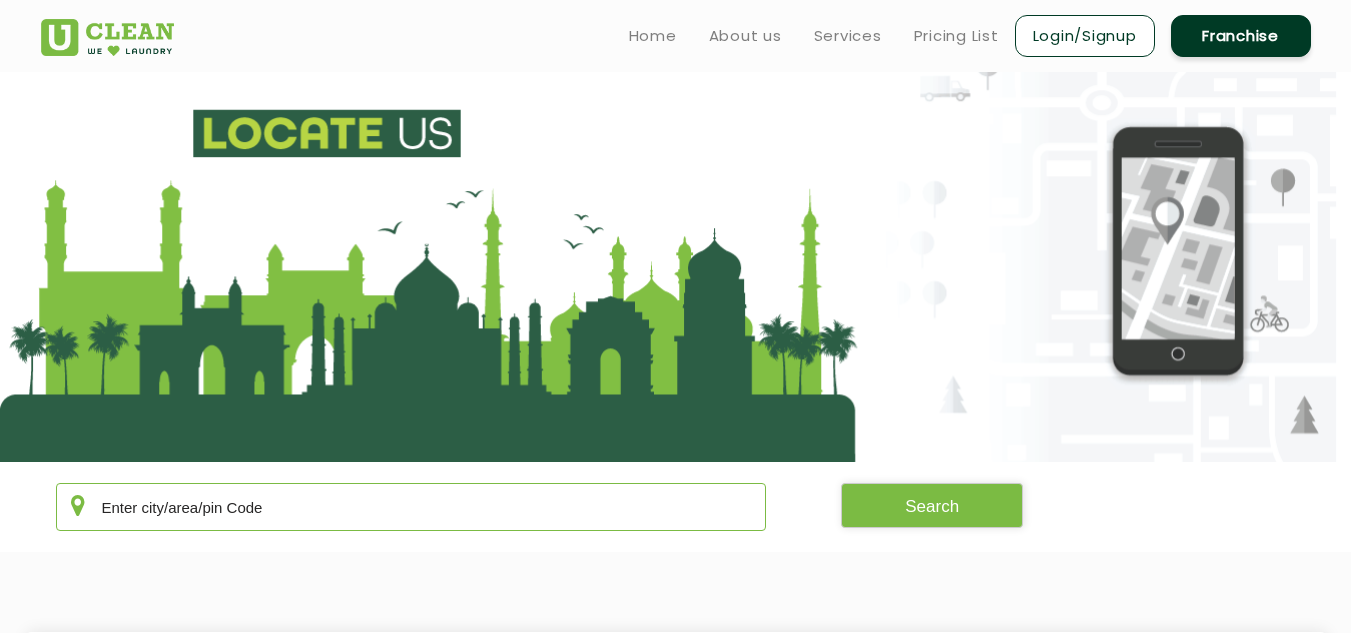 click 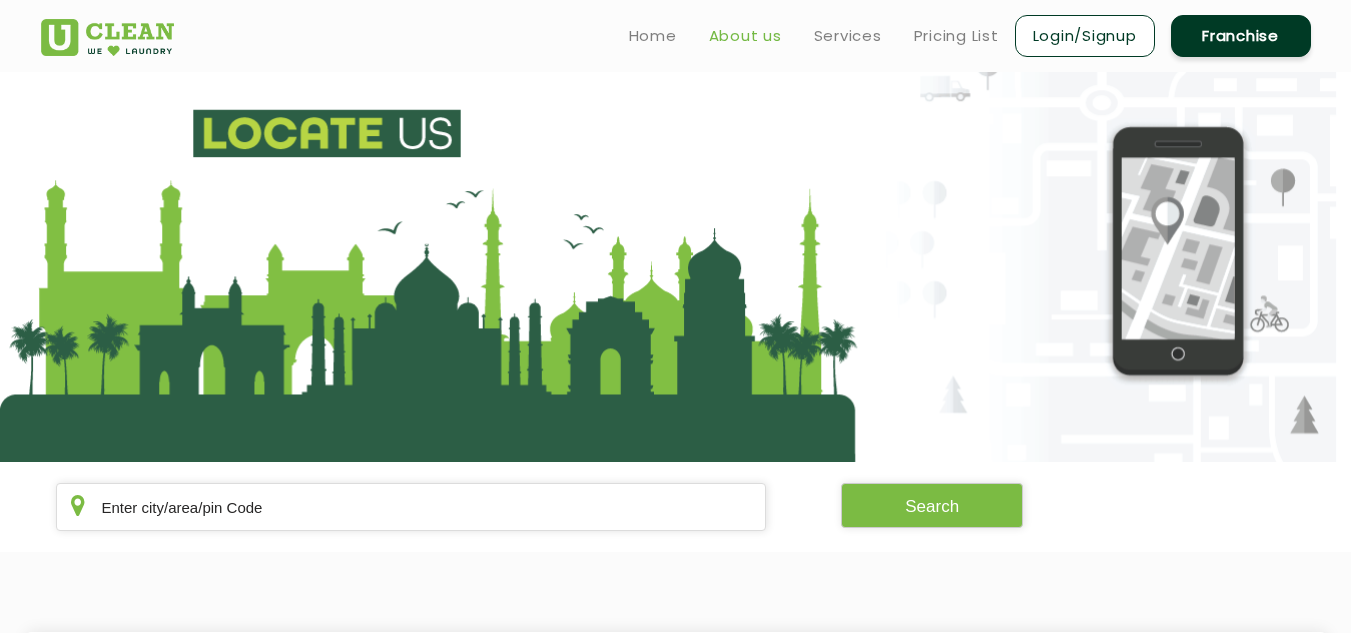 click on "About us" at bounding box center [745, 36] 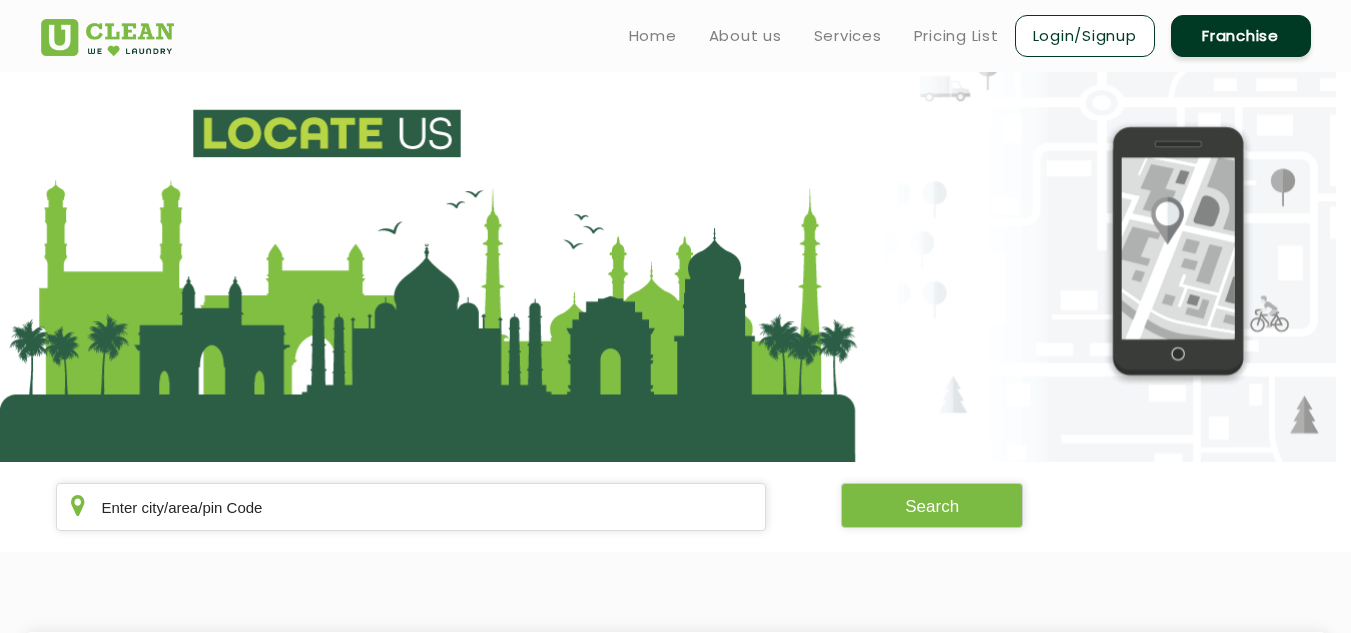 click 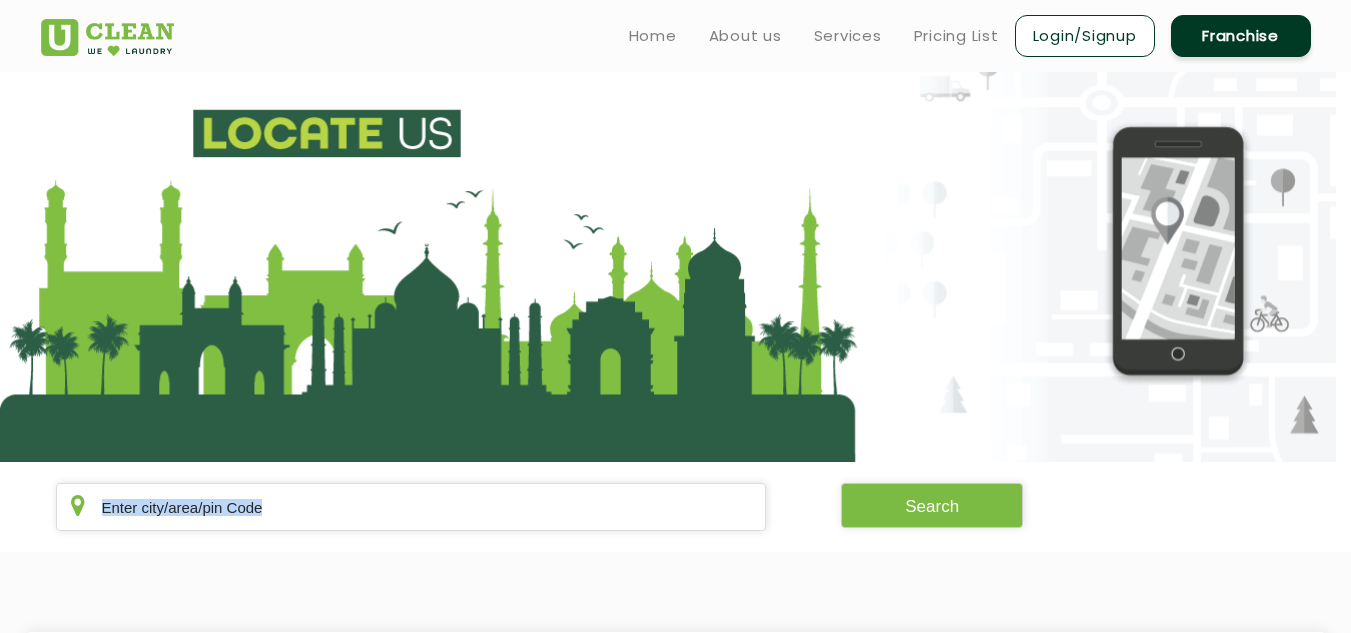 click 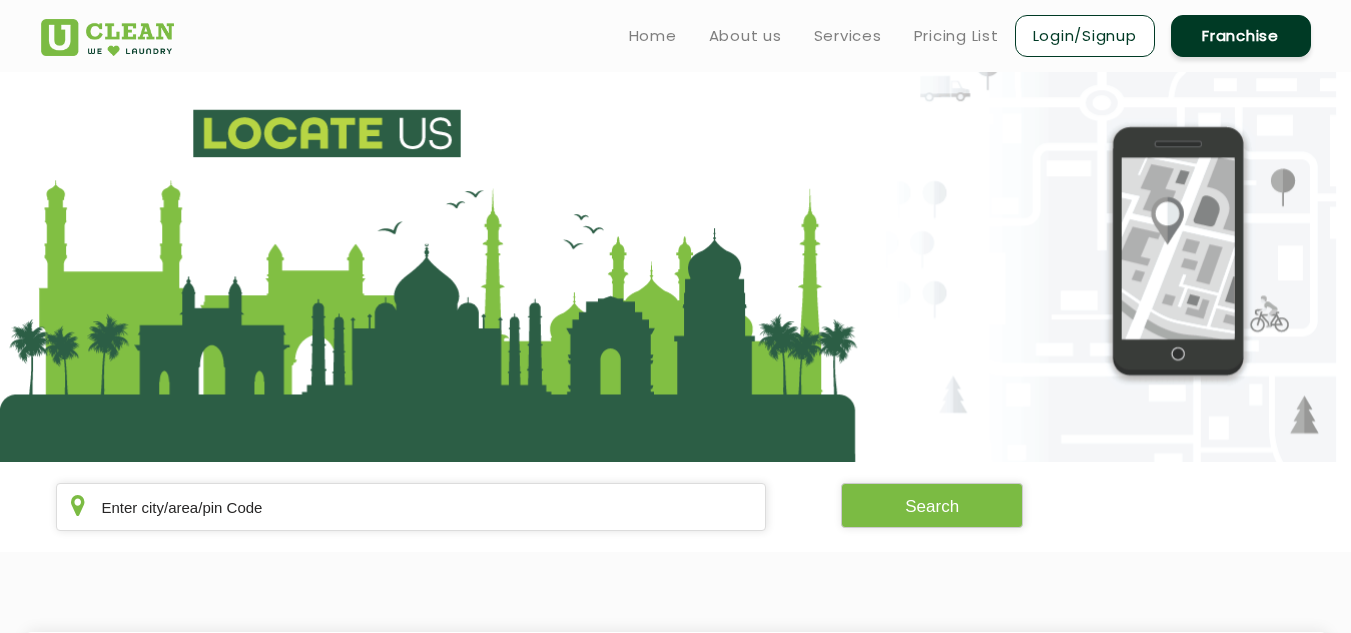 click 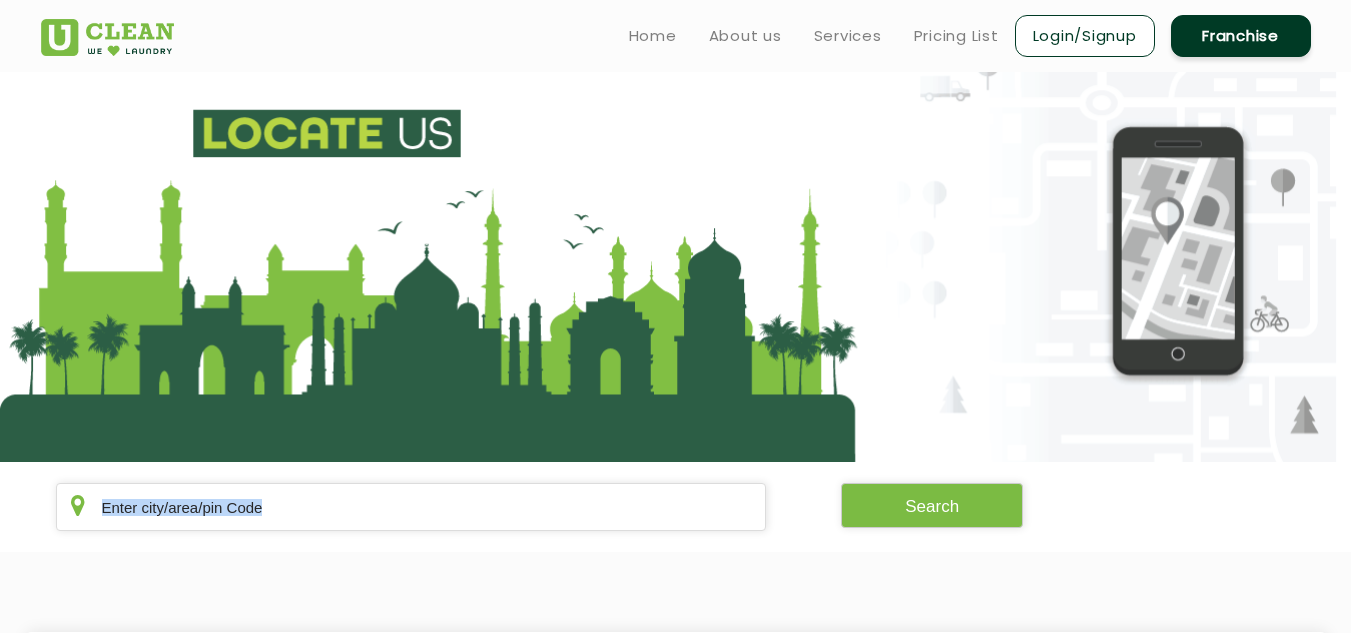 click 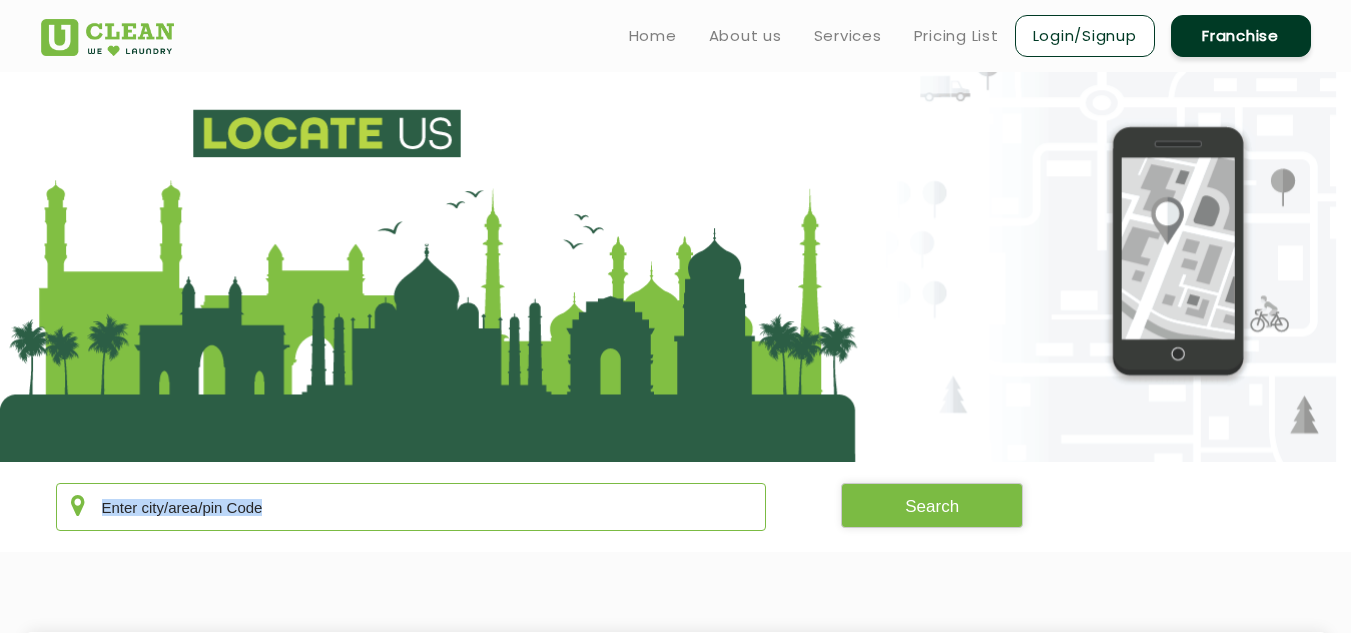 click 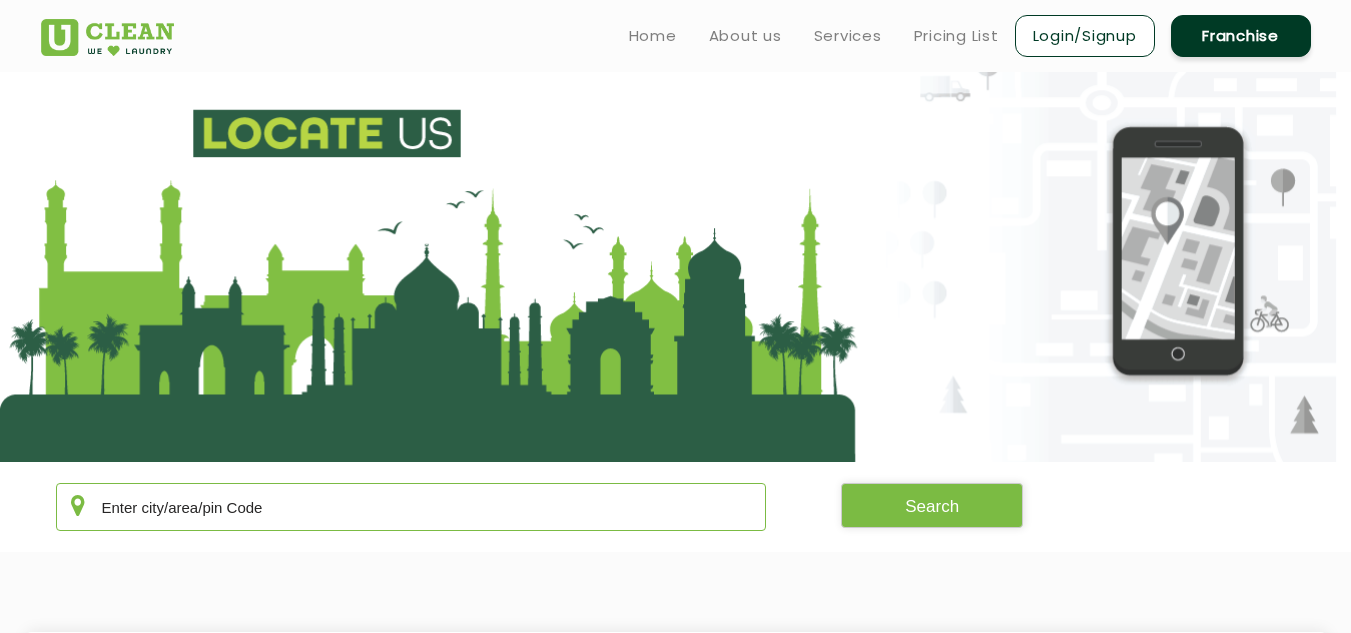 click 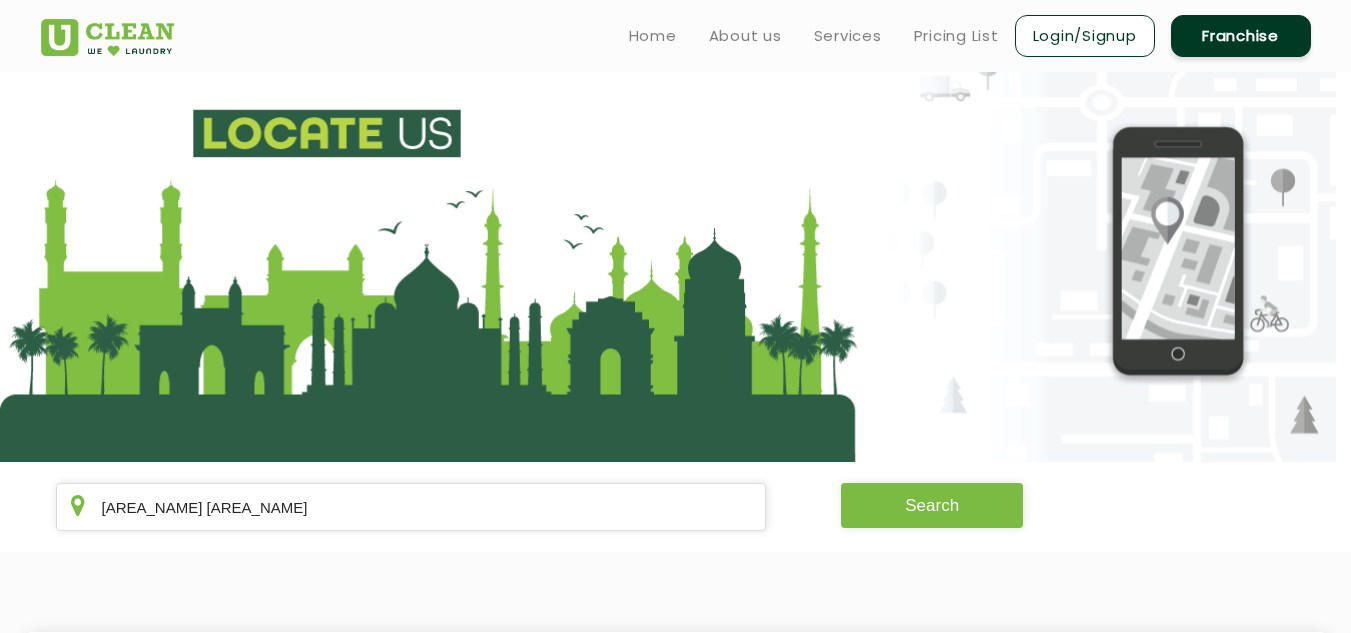click on "Search" 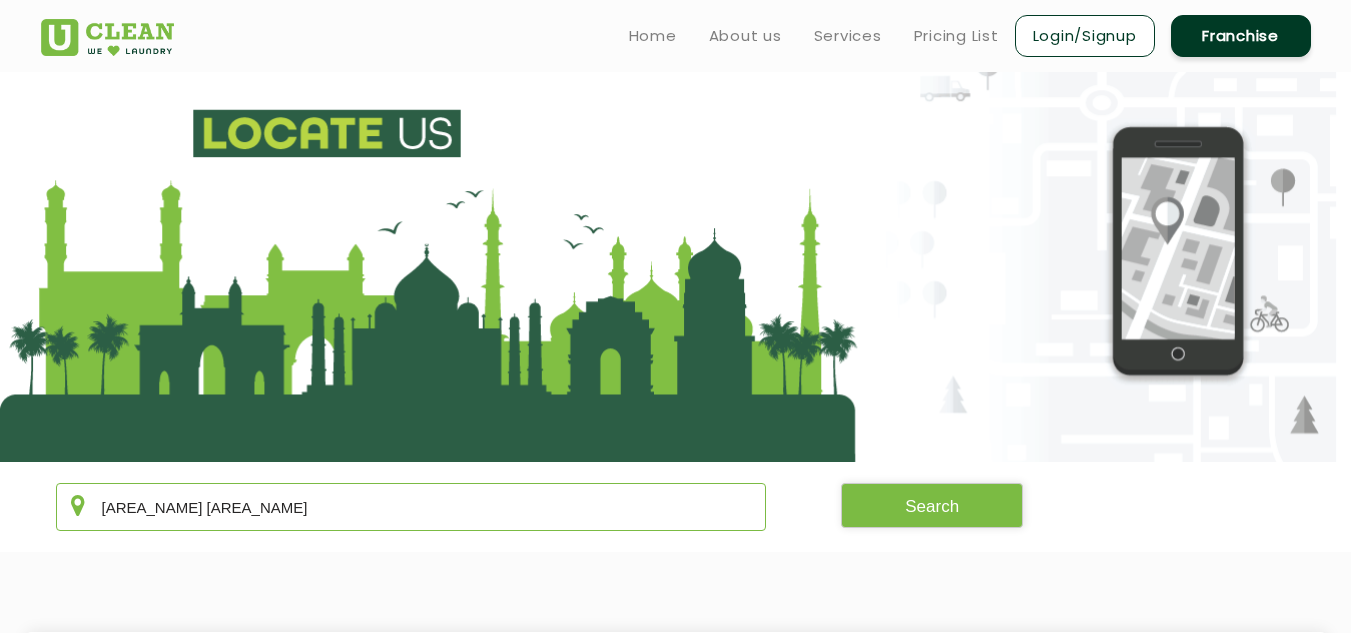 click on "[AREA_NAME] [AREA_NAME]" 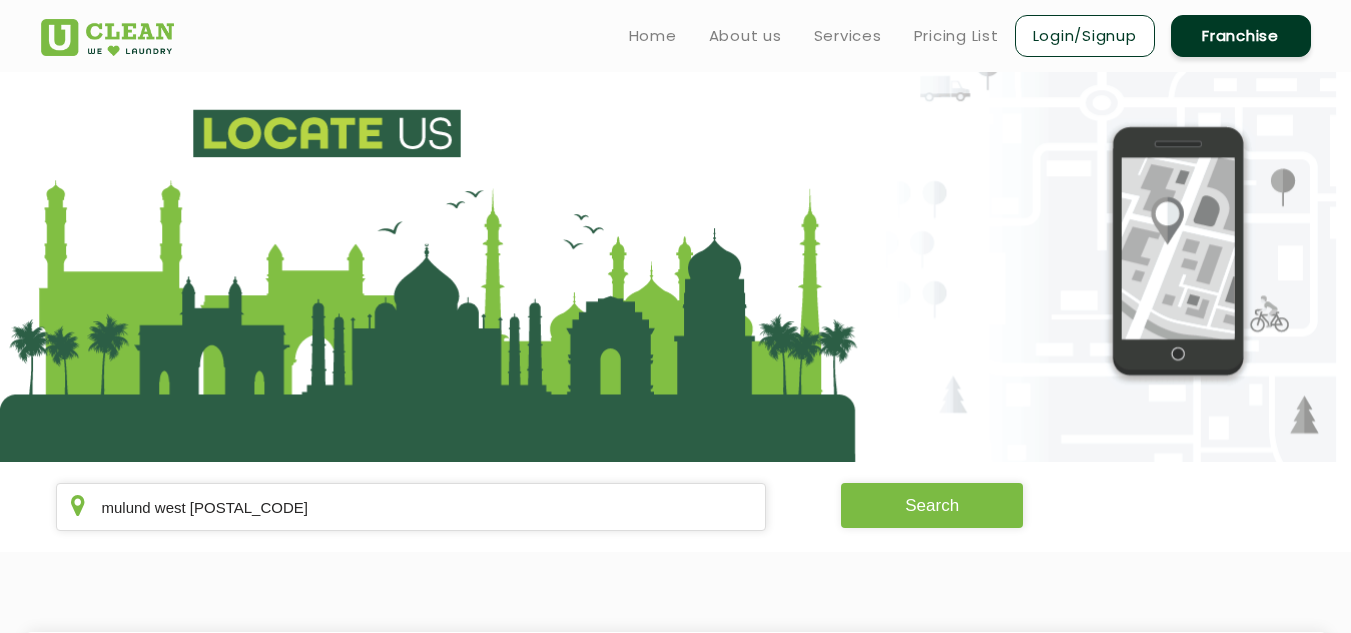 click on "Search" 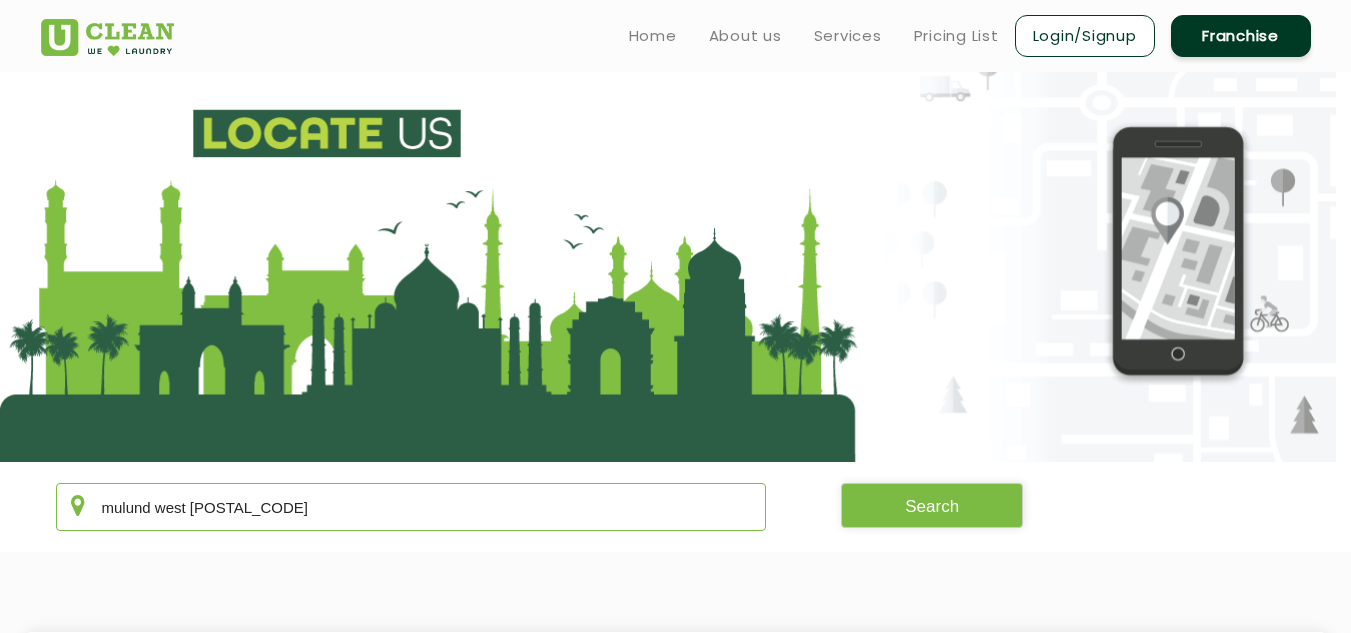 click on "mulund west [POSTAL_CODE]" 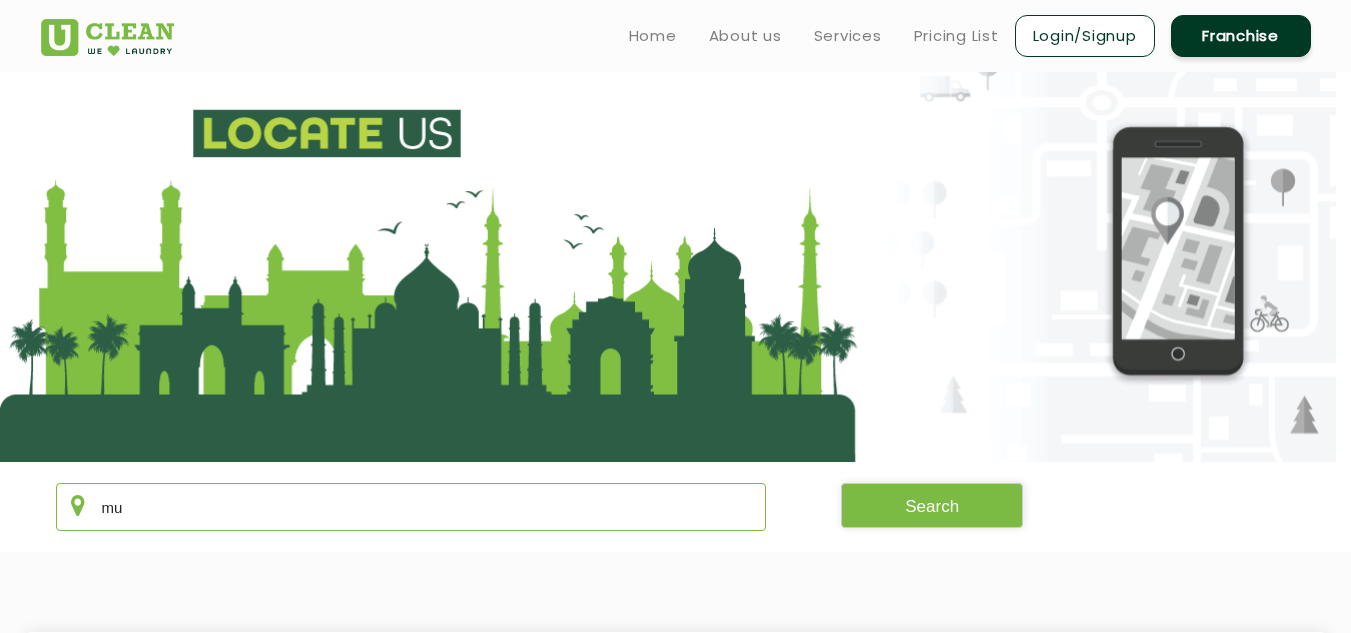 type on "[AREA_NAME]" 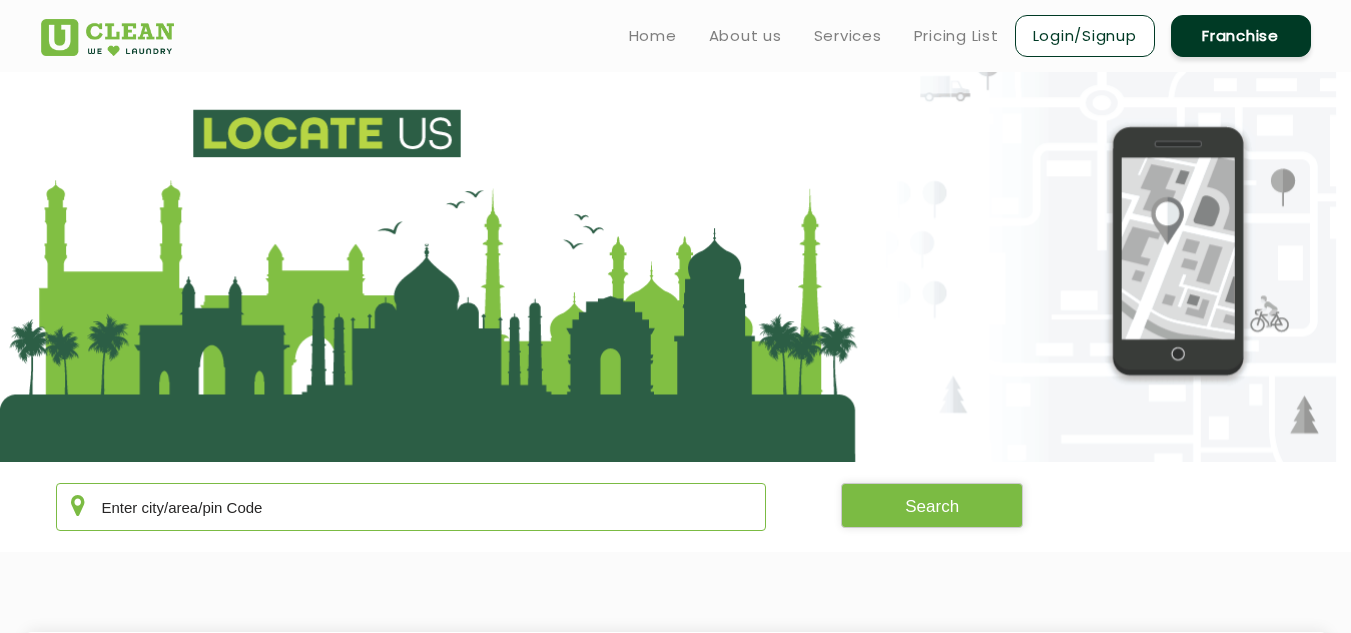 type 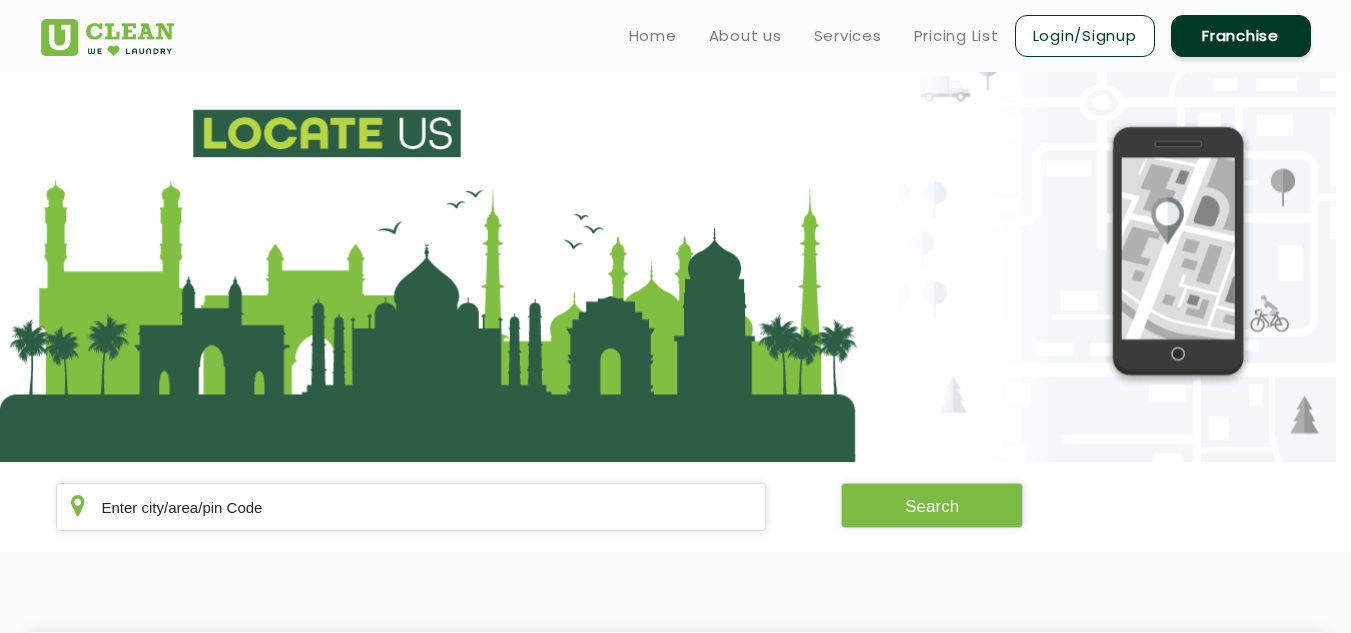 click 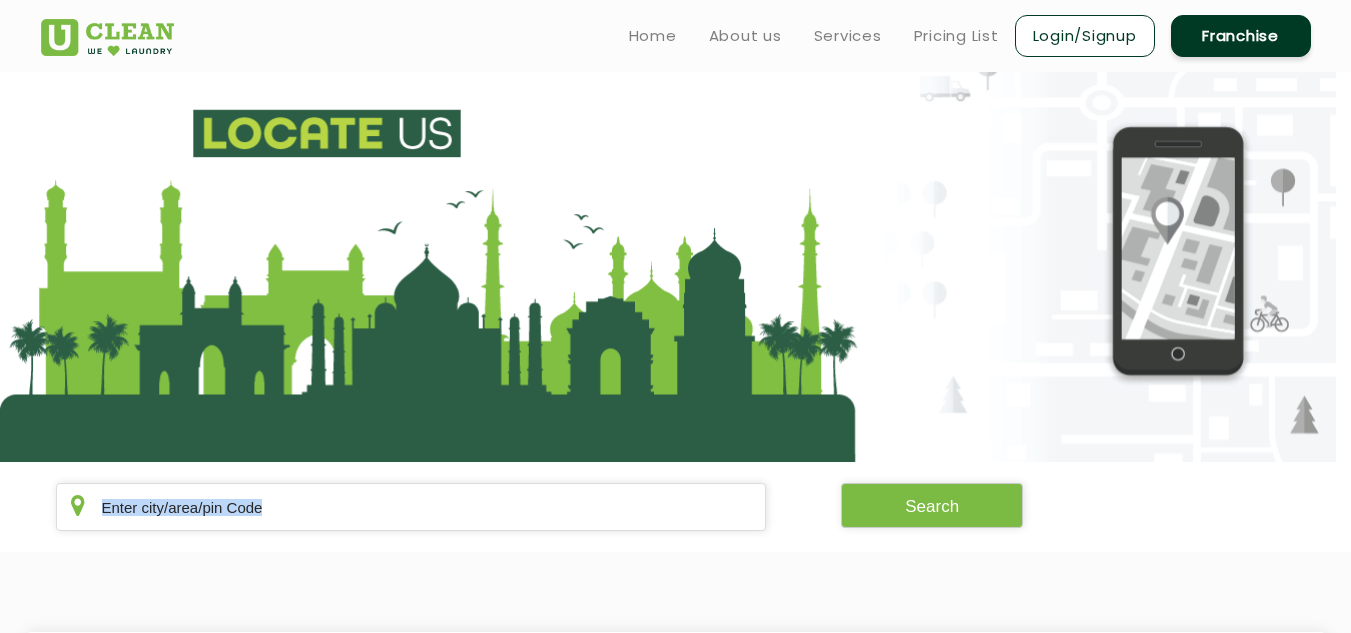 click 